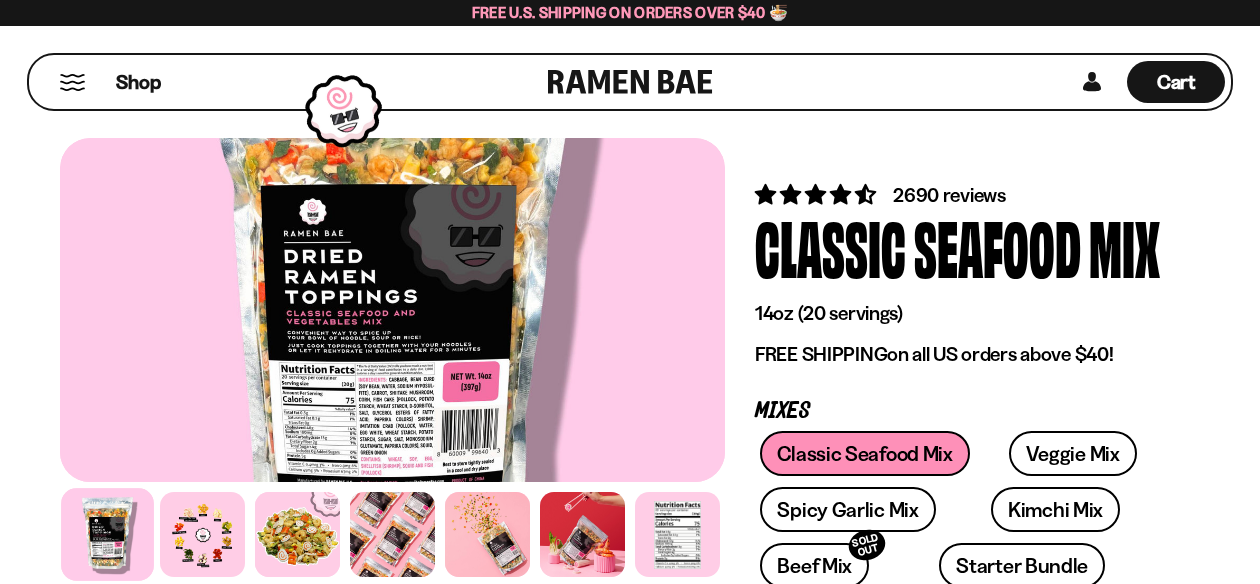 scroll, scrollTop: 0, scrollLeft: 0, axis: both 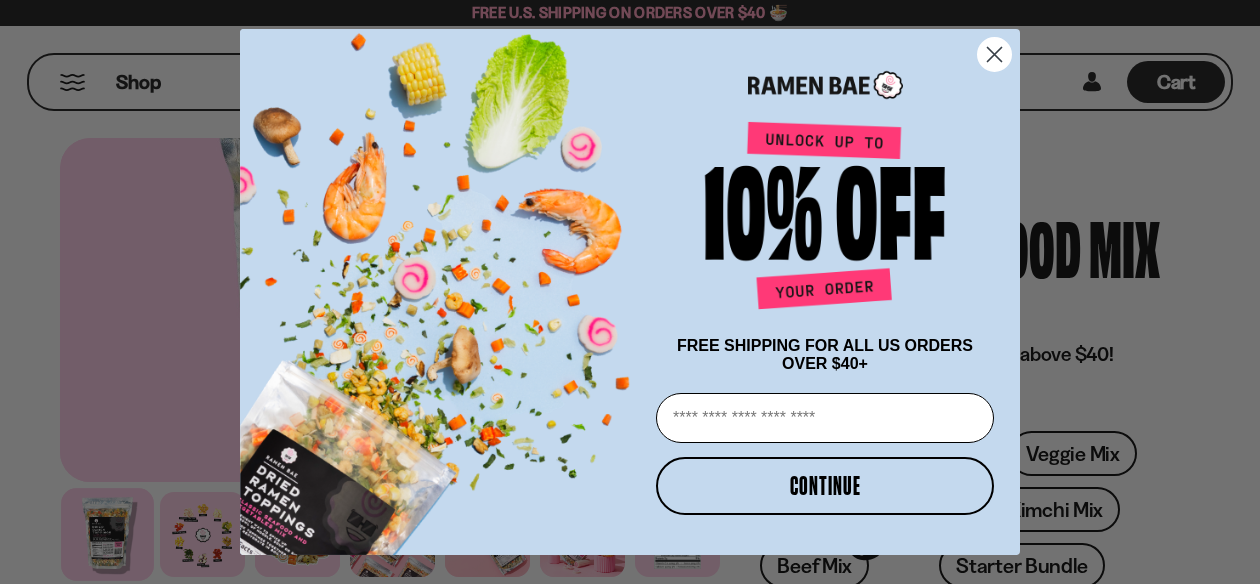 click 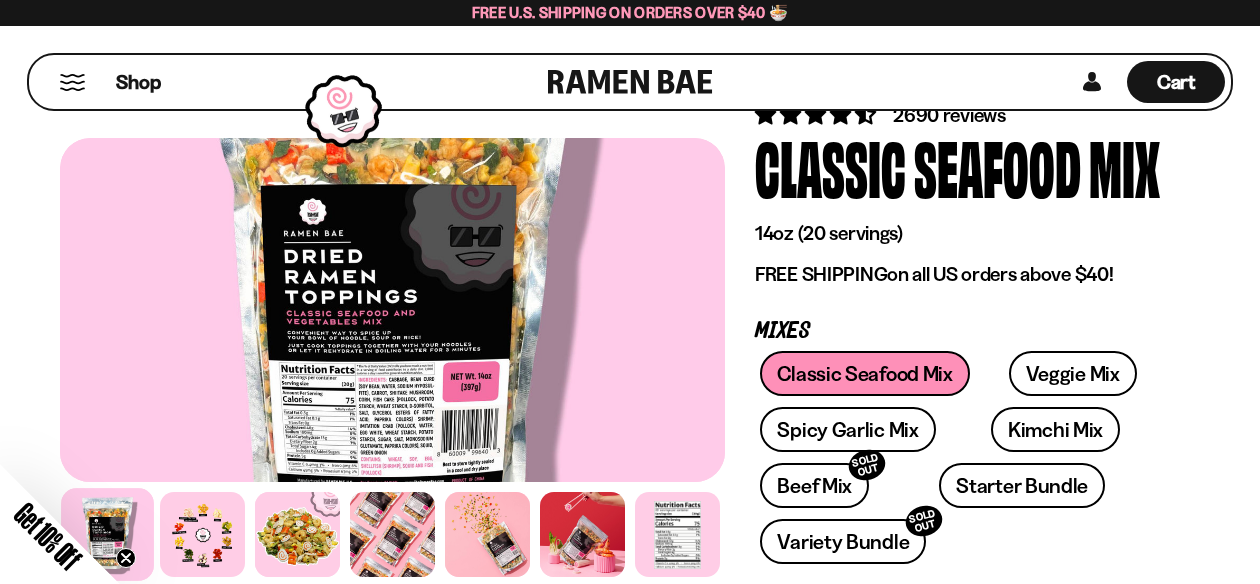 scroll, scrollTop: 120, scrollLeft: 0, axis: vertical 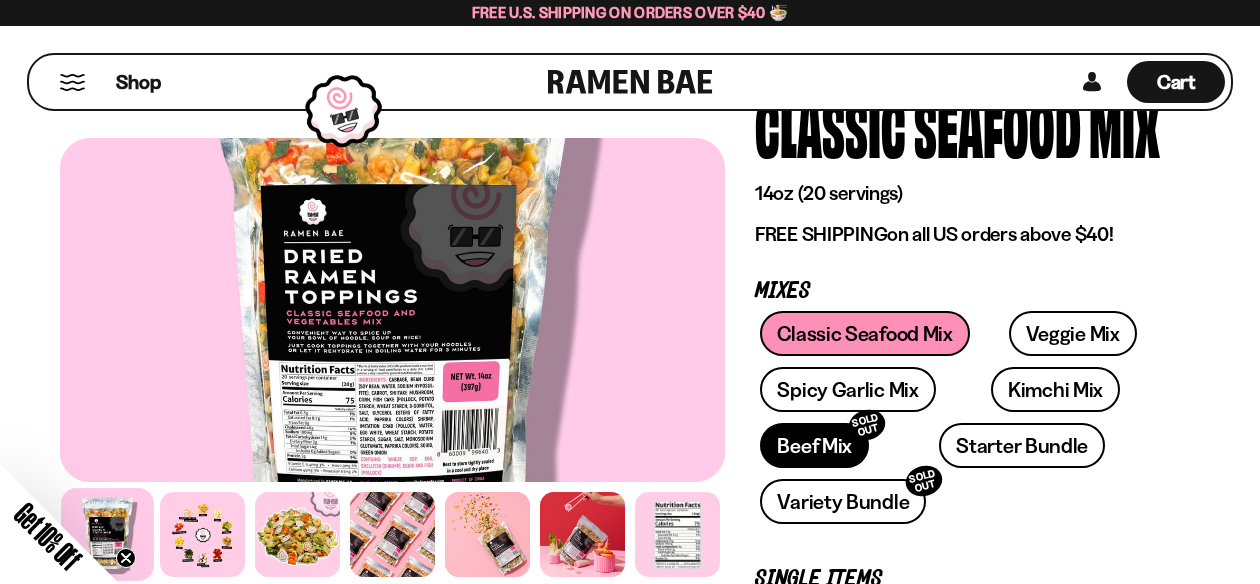 click on "Beef Mix
SOLD OUT" at bounding box center [814, 445] 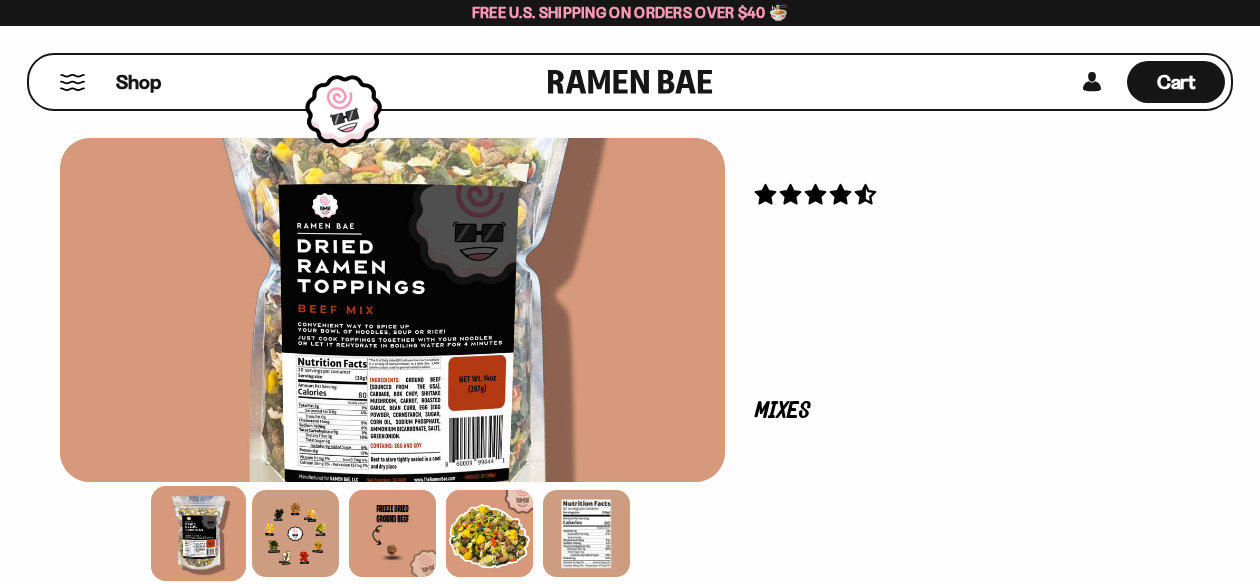scroll, scrollTop: 0, scrollLeft: 0, axis: both 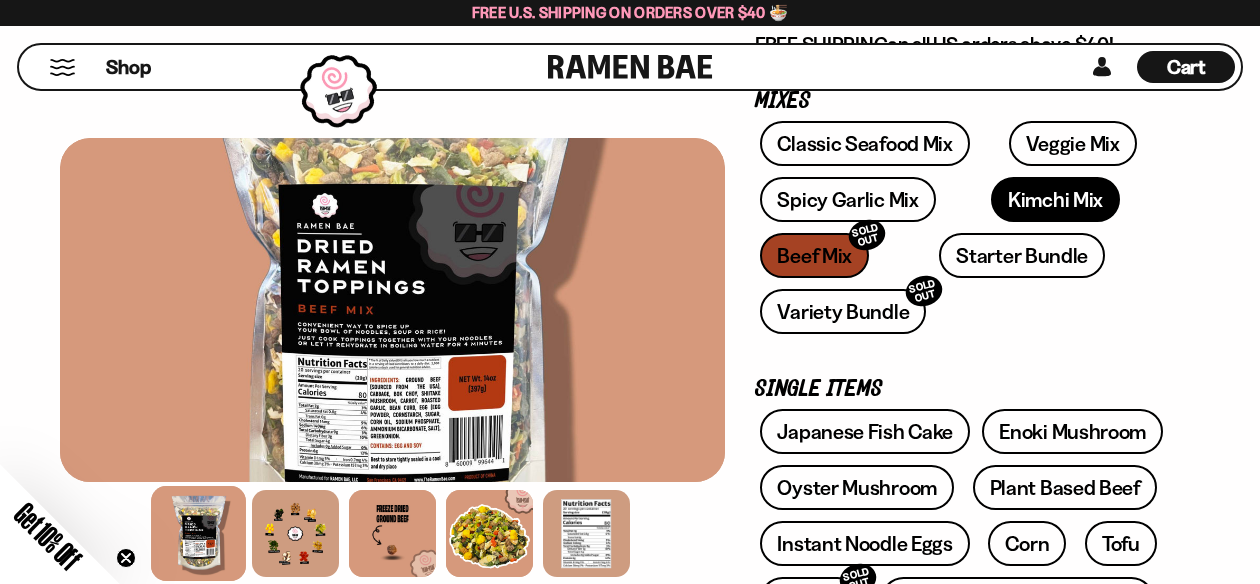 click on "Kimchi Mix" at bounding box center [1055, 199] 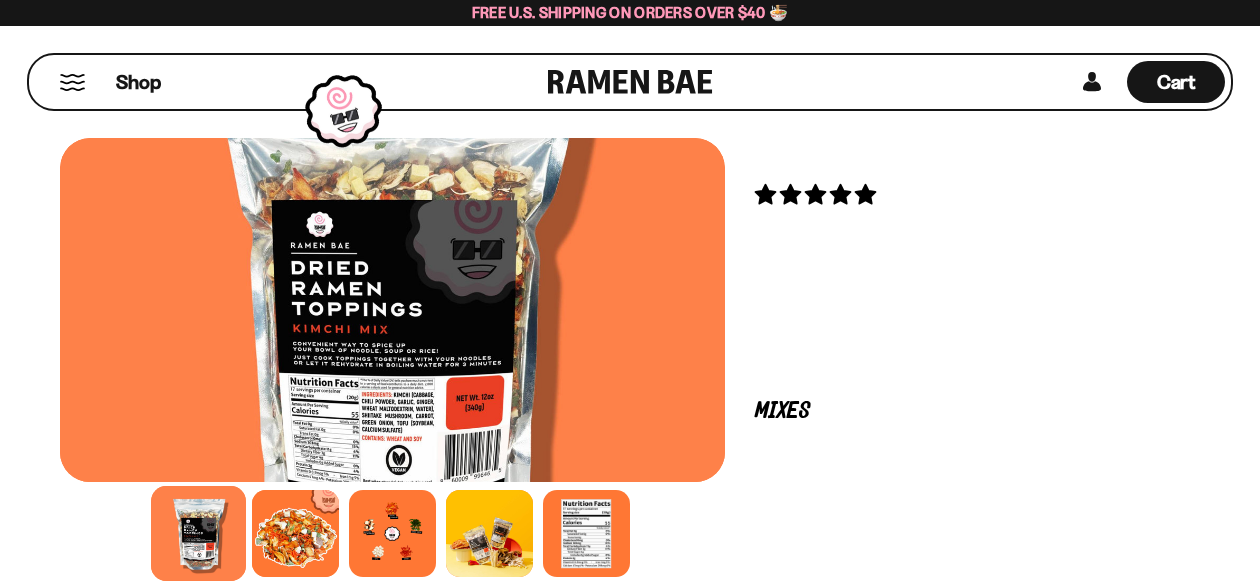 scroll, scrollTop: 0, scrollLeft: 0, axis: both 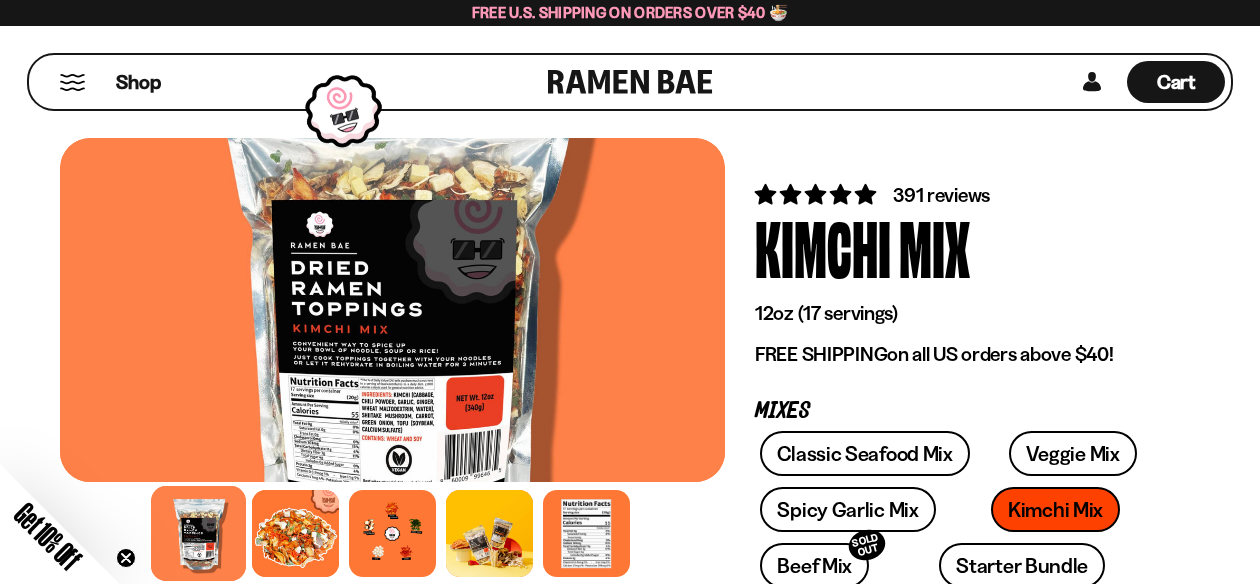 click on "FADCB6FD-DFAB-4417-9F21-029242090B77                                                       FADCB6FD-DFAB-4417-9F21-029242090B77
391 reviews
Kimchi   Mix" at bounding box center [630, 1266] 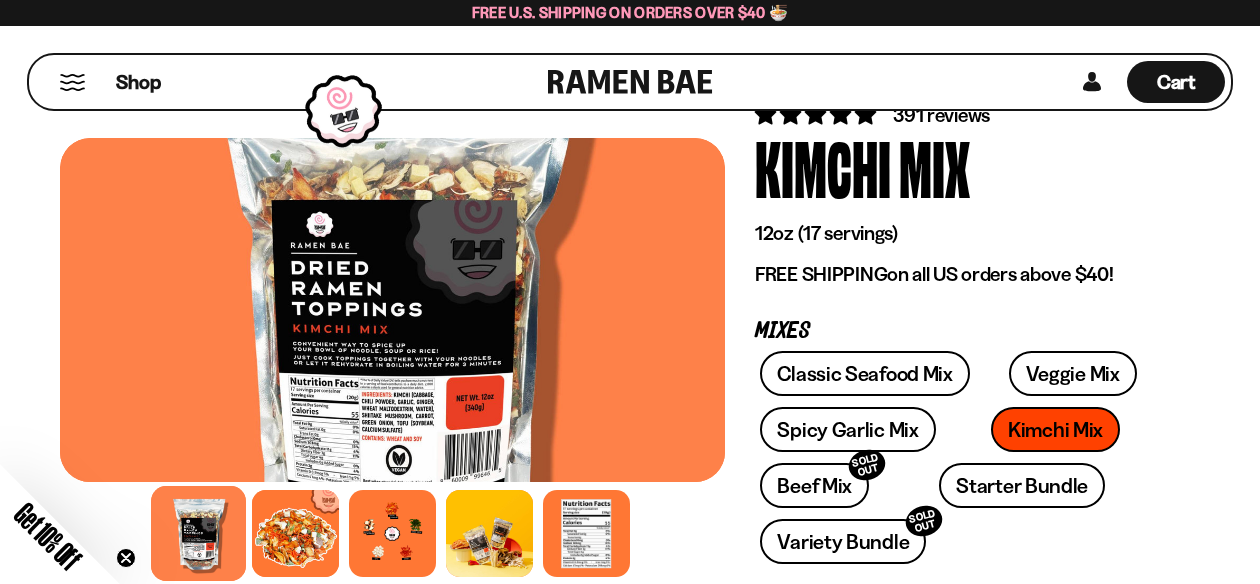 scroll, scrollTop: 120, scrollLeft: 0, axis: vertical 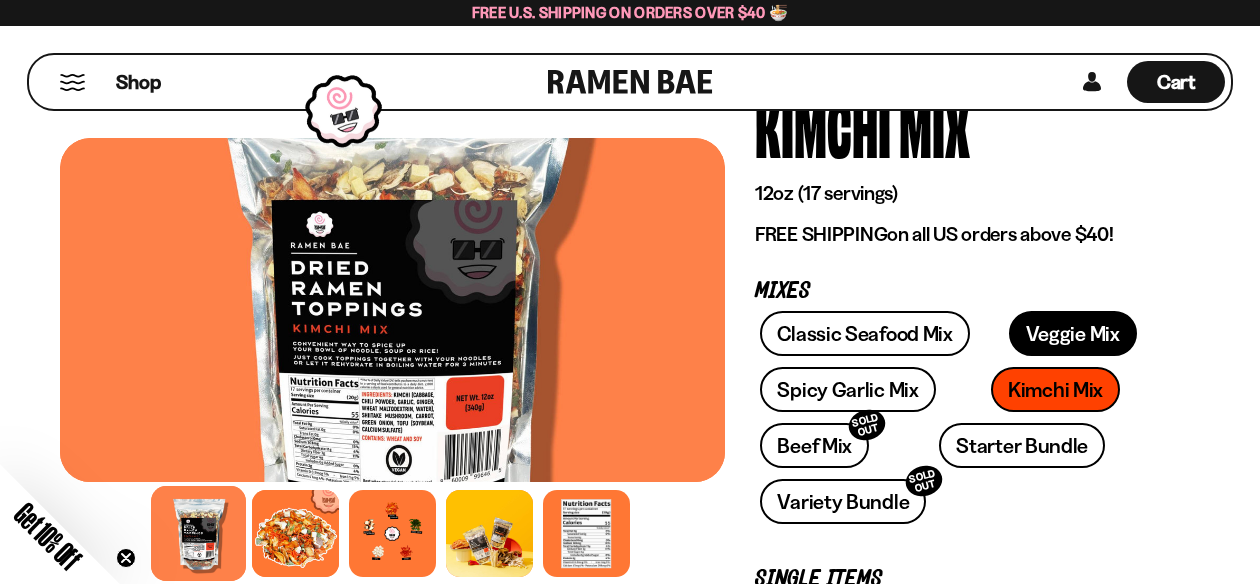 click on "Veggie Mix" at bounding box center [1073, 333] 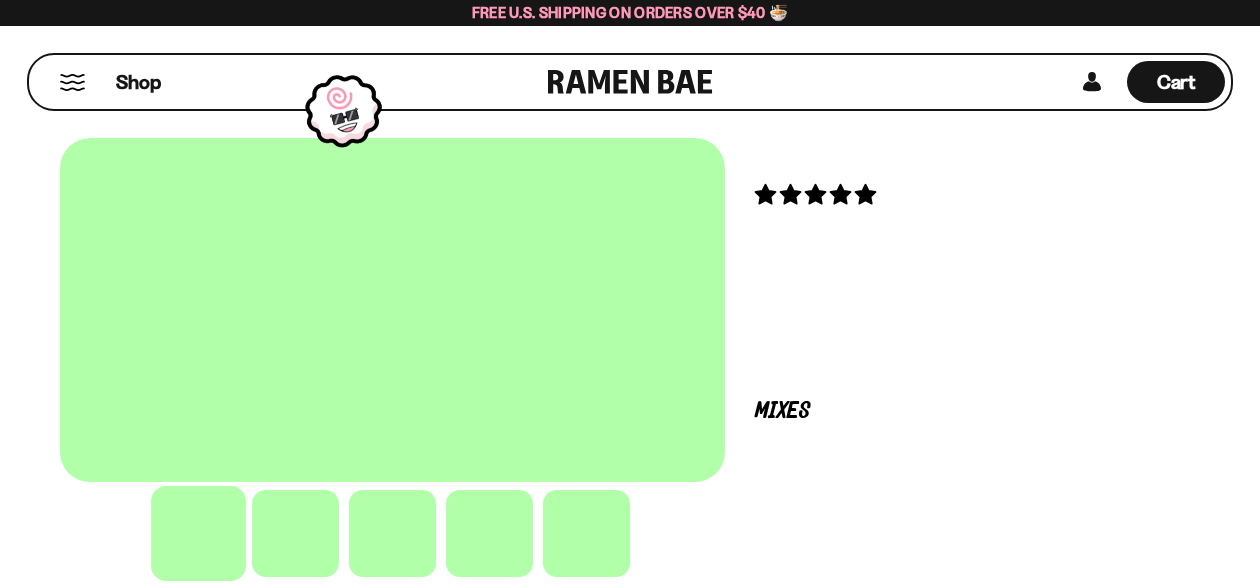scroll, scrollTop: 0, scrollLeft: 0, axis: both 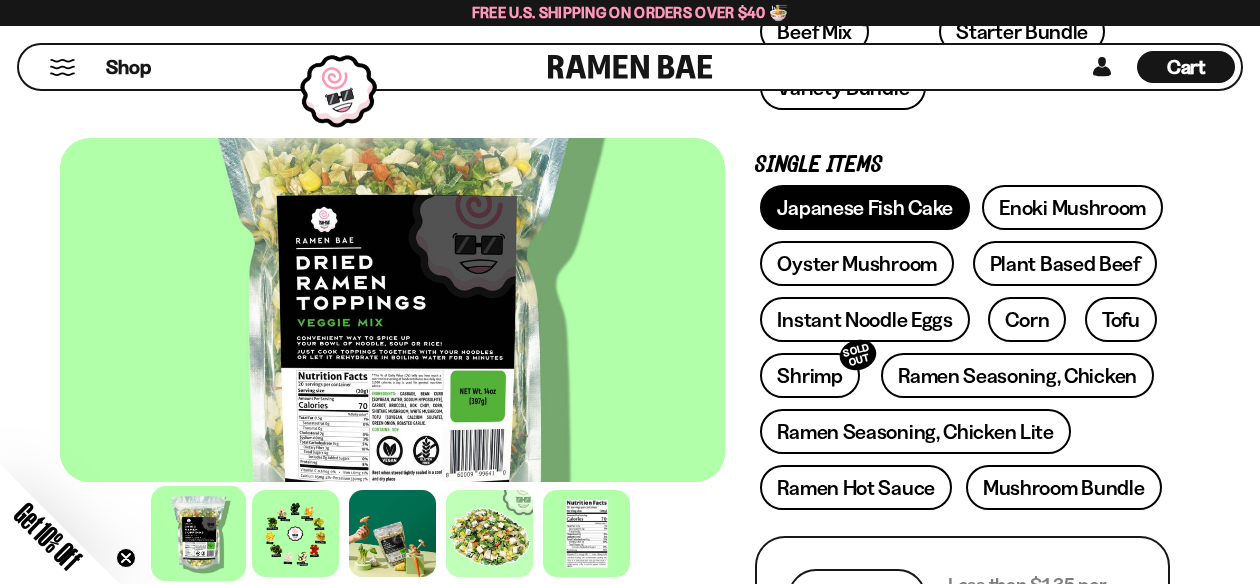 click on "Japanese Fish Cake" at bounding box center [865, 207] 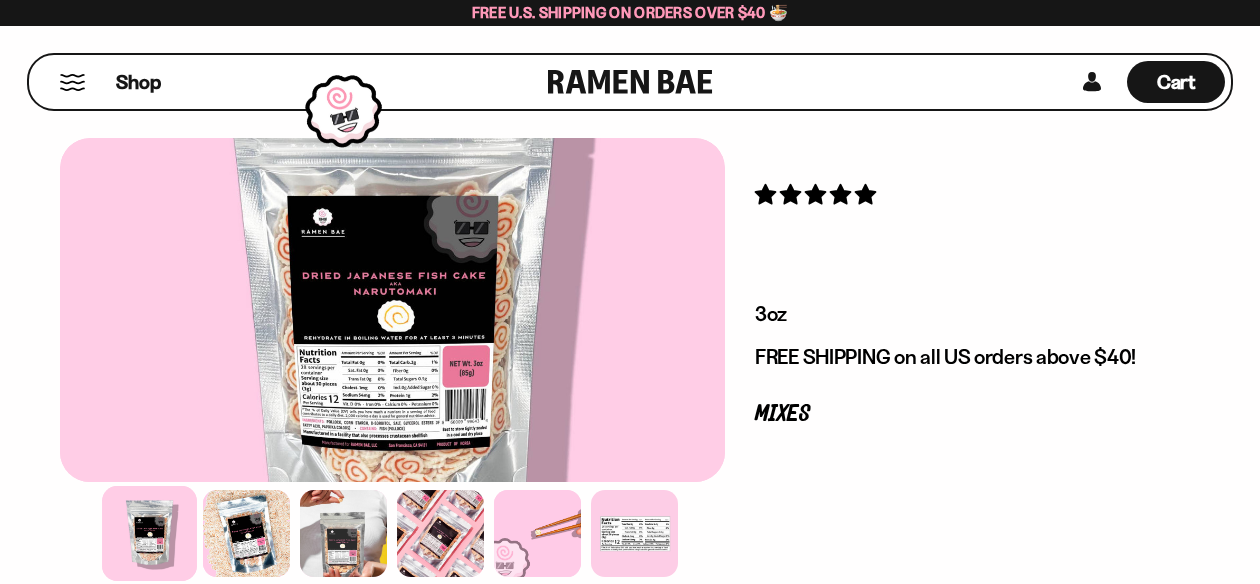 scroll, scrollTop: 0, scrollLeft: 0, axis: both 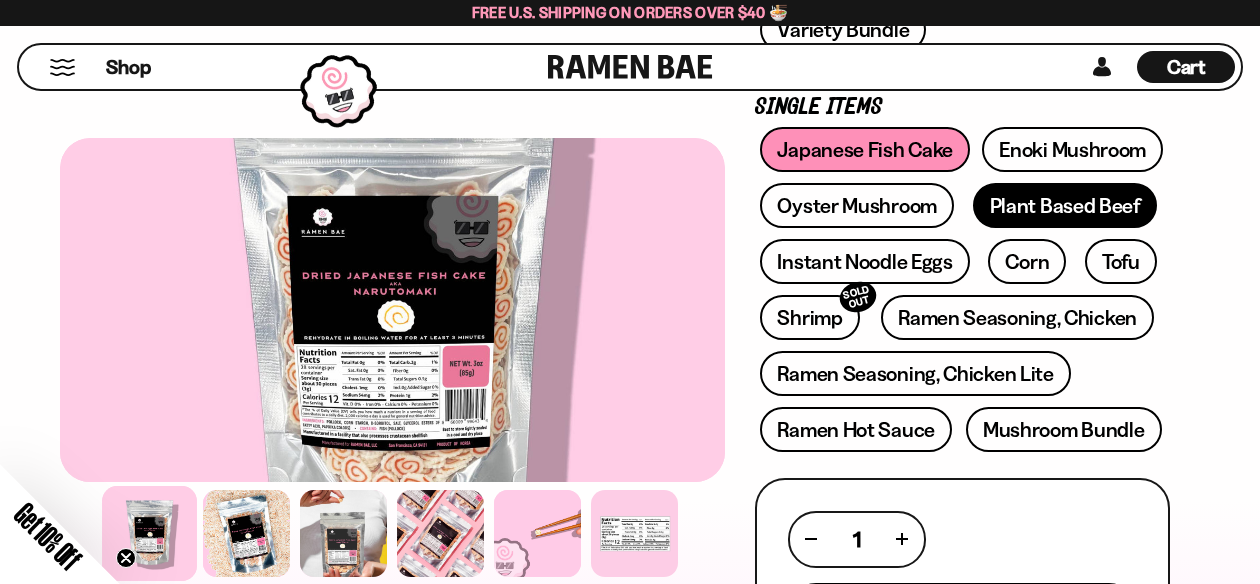 click on "Plant Based Beef" at bounding box center (1065, 205) 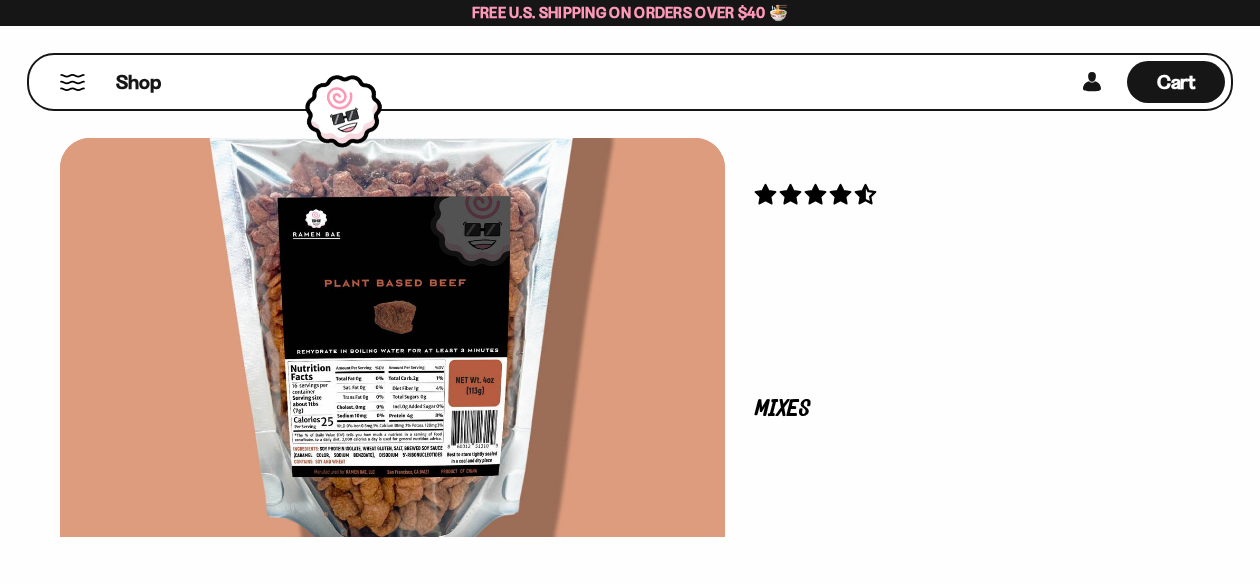 scroll, scrollTop: 0, scrollLeft: 0, axis: both 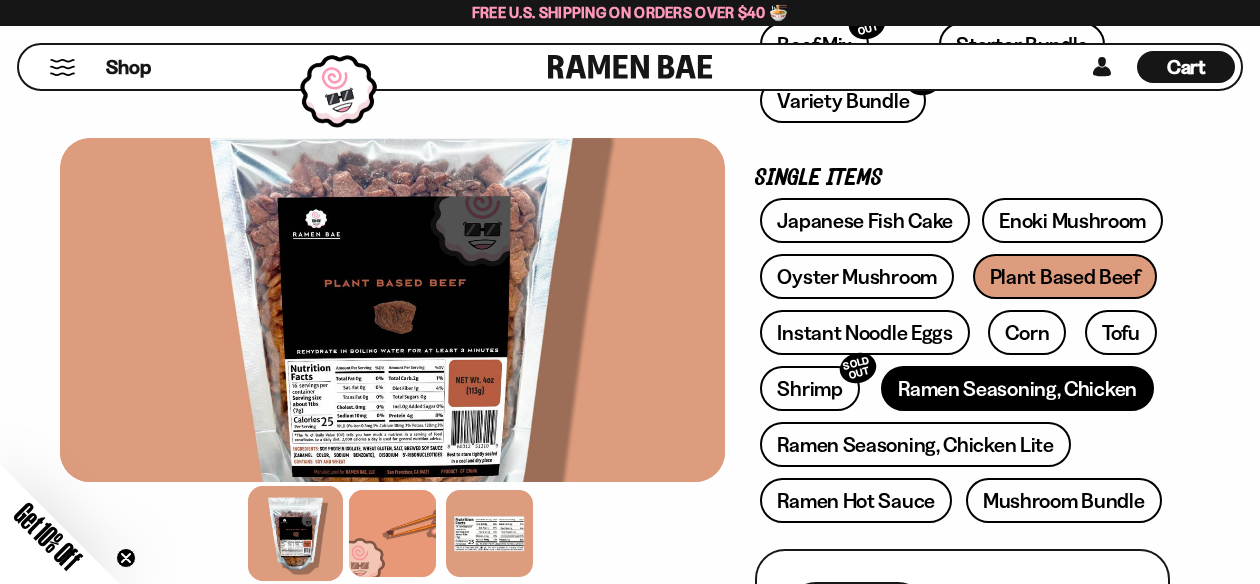 click on "Ramen Seasoning, Chicken" at bounding box center [1017, 388] 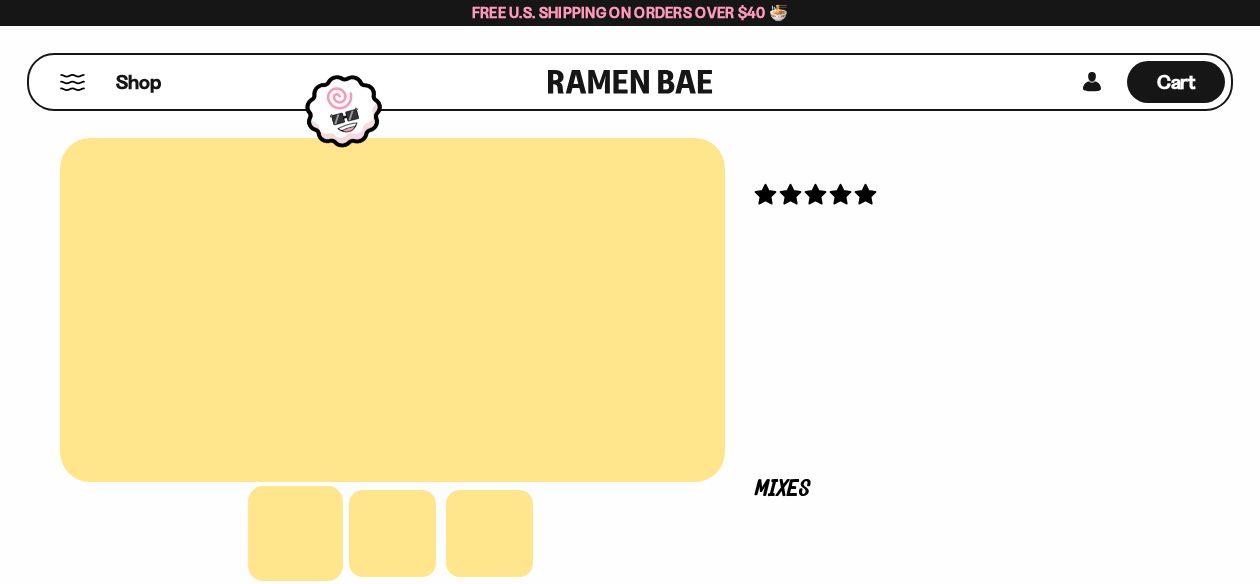 scroll, scrollTop: 0, scrollLeft: 0, axis: both 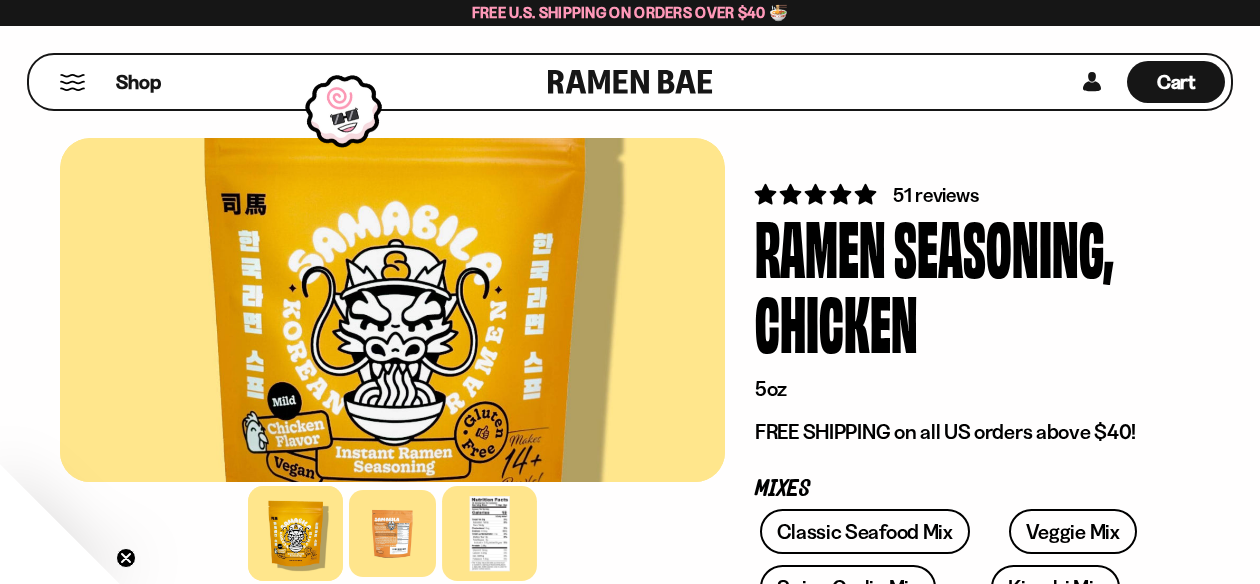 click at bounding box center (489, 533) 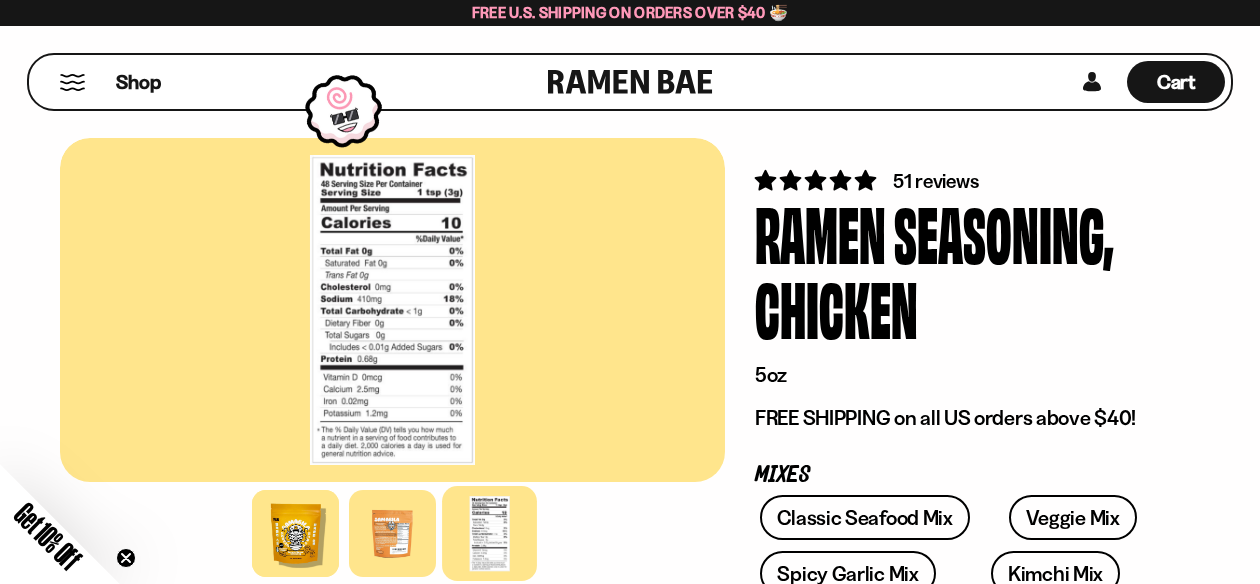 scroll, scrollTop: 0, scrollLeft: 0, axis: both 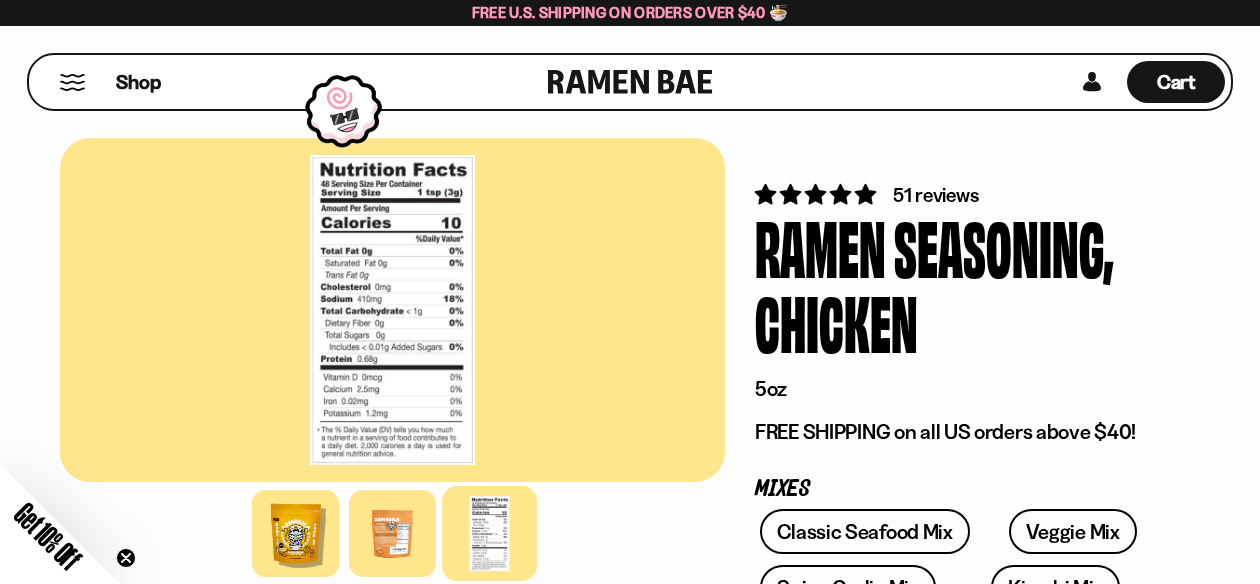 click on "FREE SHIPPING on all US orders above $40!" at bounding box center [962, 432] 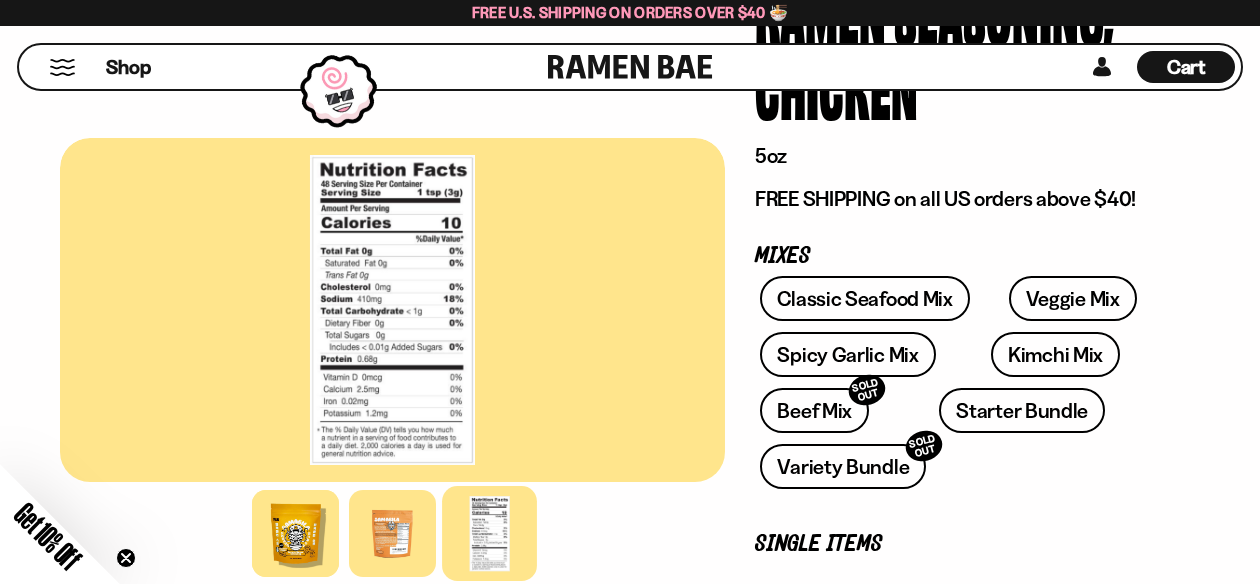 scroll, scrollTop: 280, scrollLeft: 0, axis: vertical 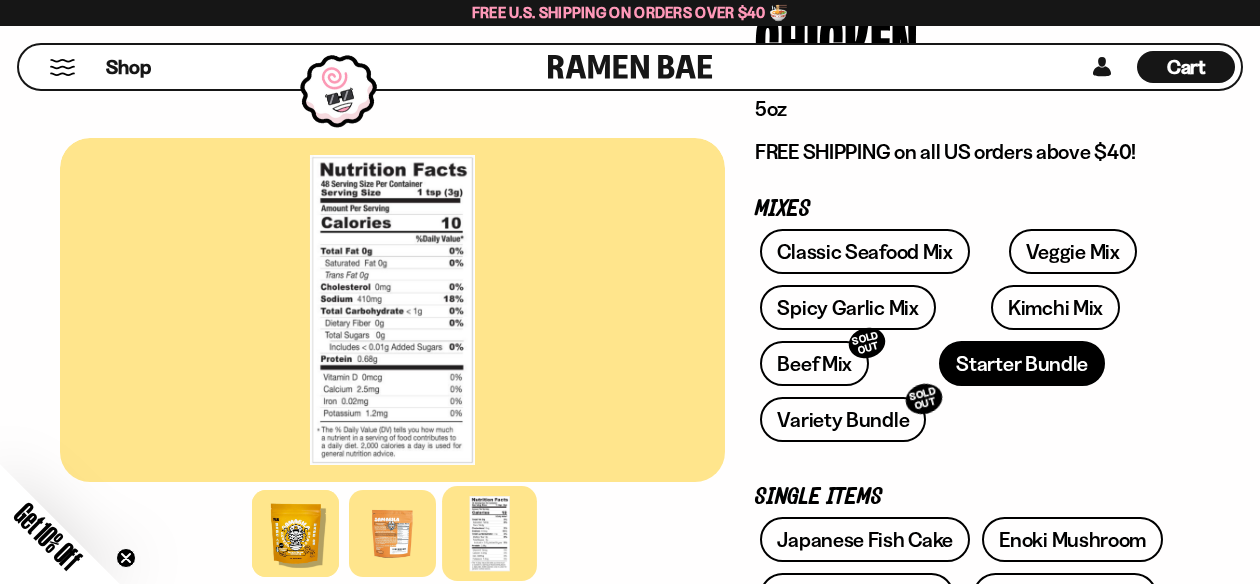 click on "Starter Bundle" at bounding box center (1022, 363) 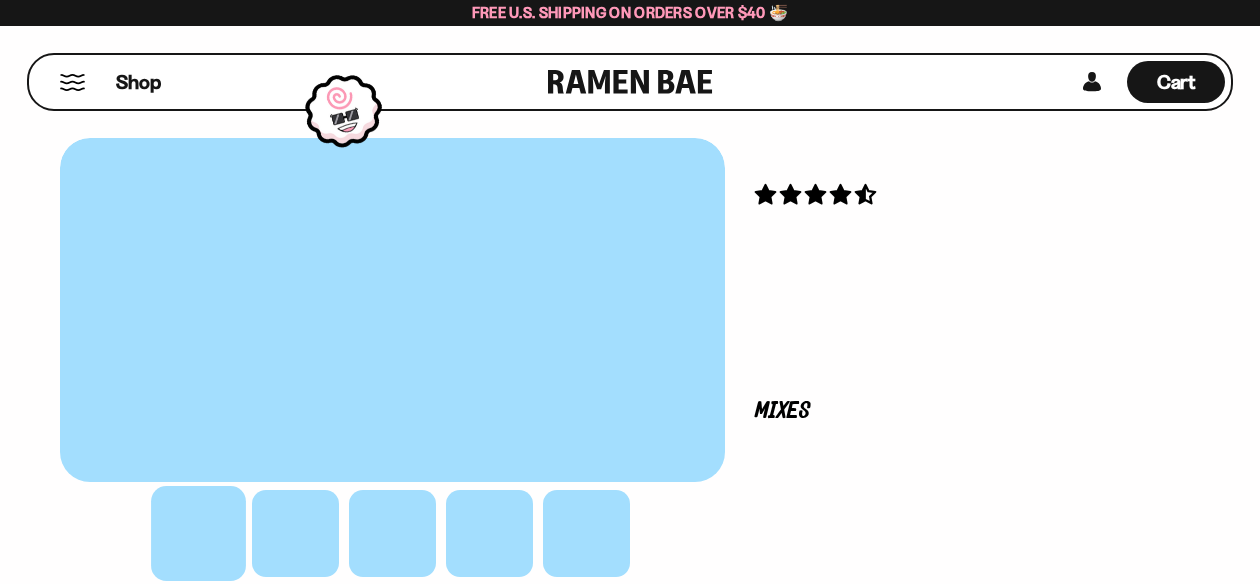 scroll, scrollTop: 0, scrollLeft: 0, axis: both 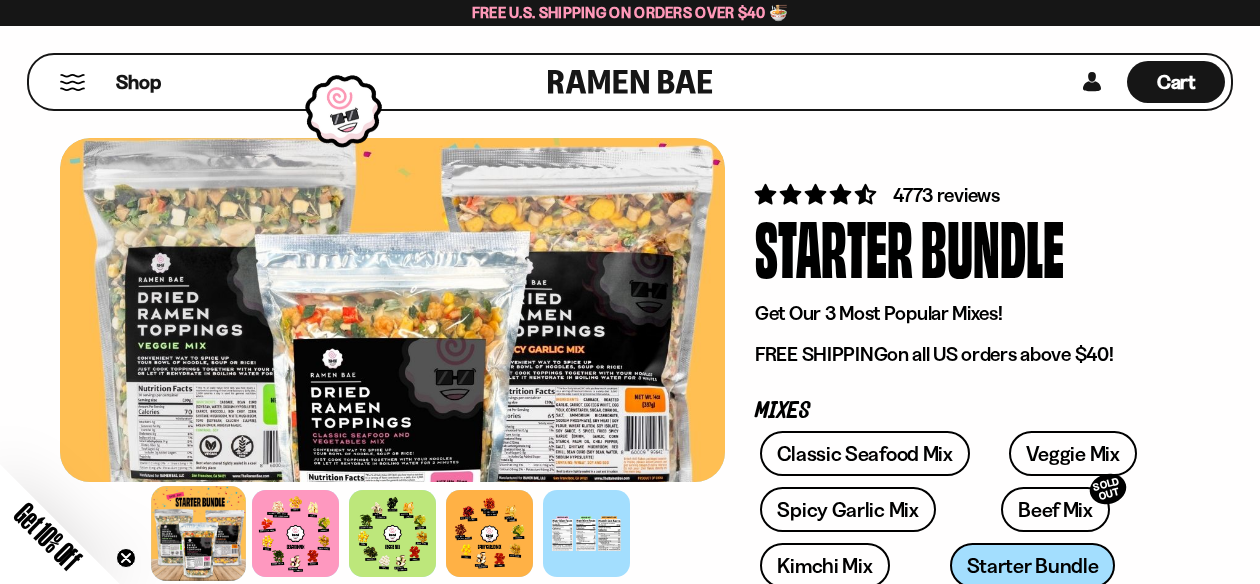 click on "Get Our 3 Most Popular Mixes!" at bounding box center (962, 313) 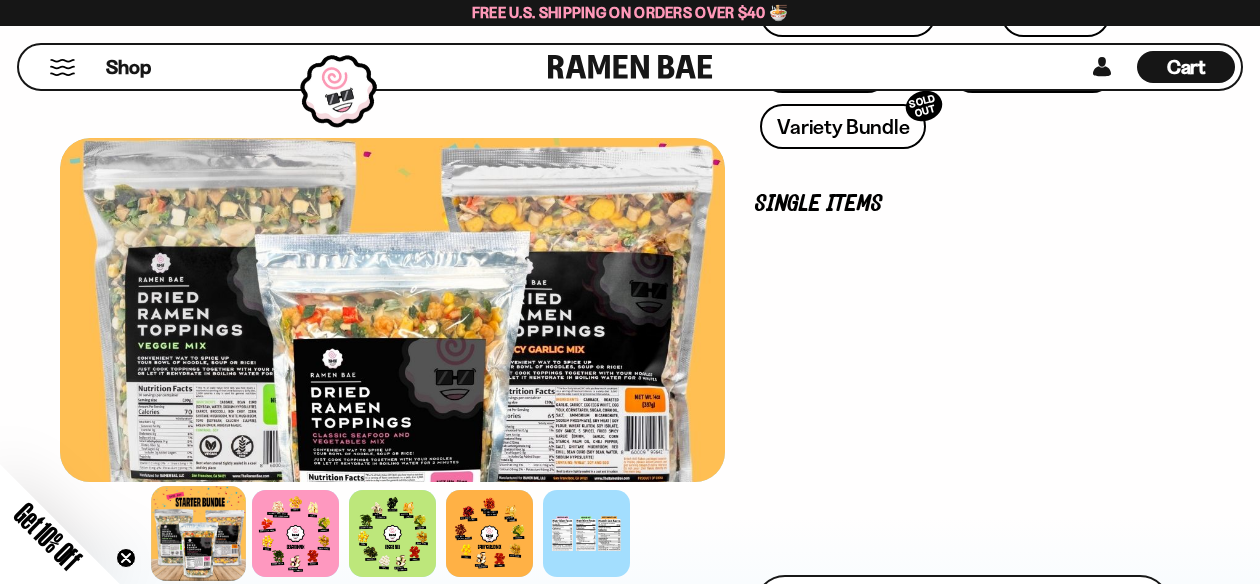 scroll, scrollTop: 520, scrollLeft: 0, axis: vertical 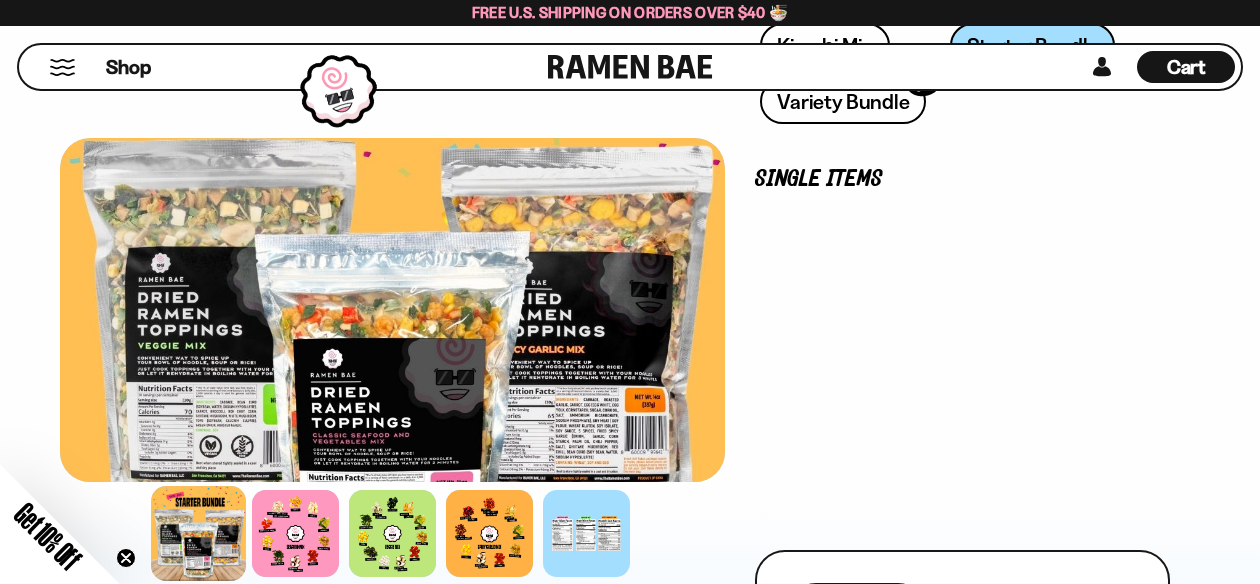 click on "Plant Based Beef" at bounding box center [1065, 322] 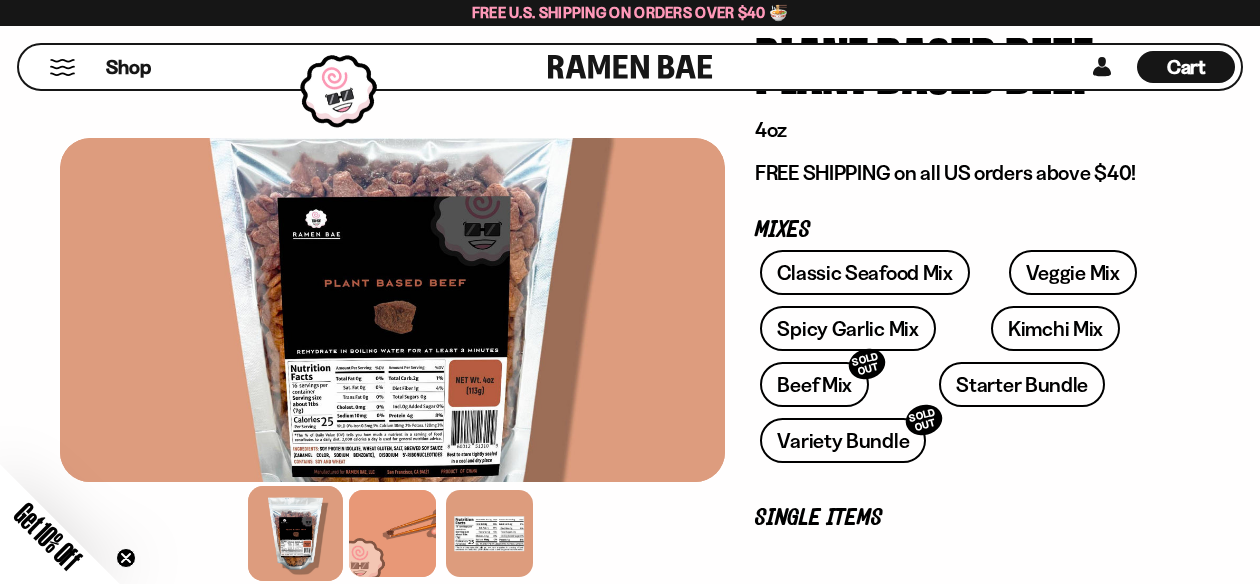 scroll, scrollTop: 200, scrollLeft: 0, axis: vertical 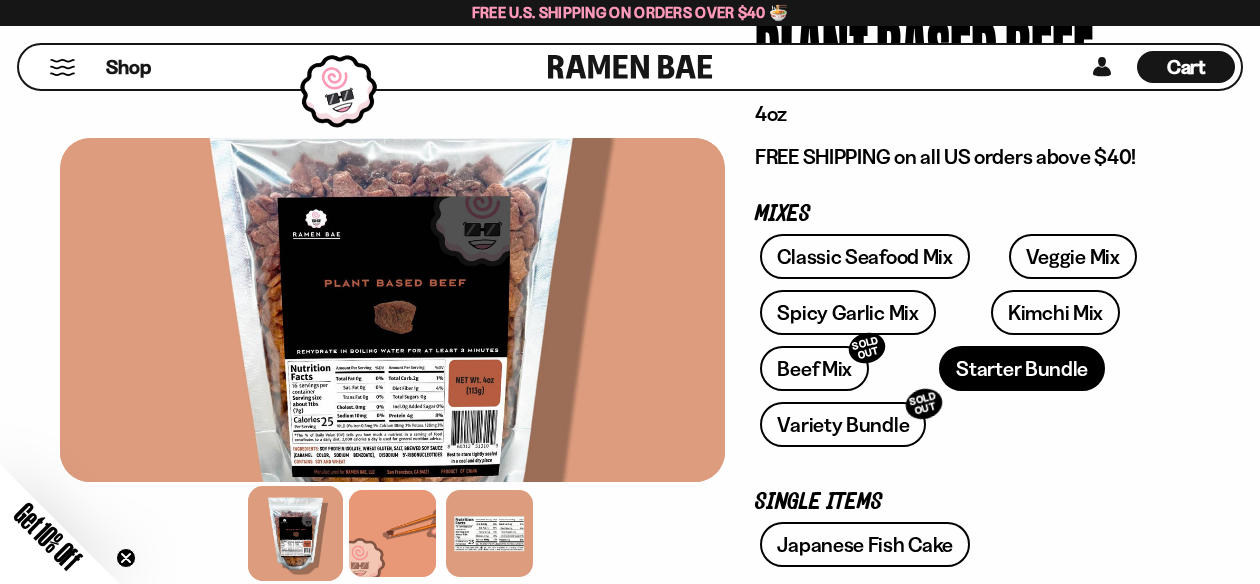 click on "Starter Bundle" at bounding box center (1022, 368) 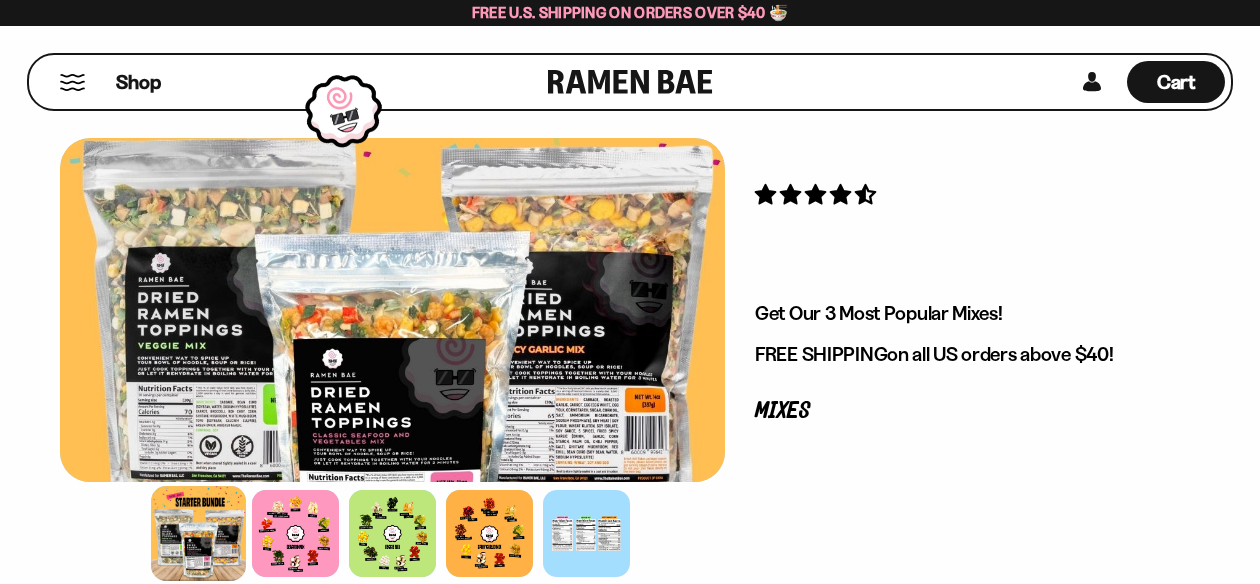 scroll, scrollTop: 0, scrollLeft: 0, axis: both 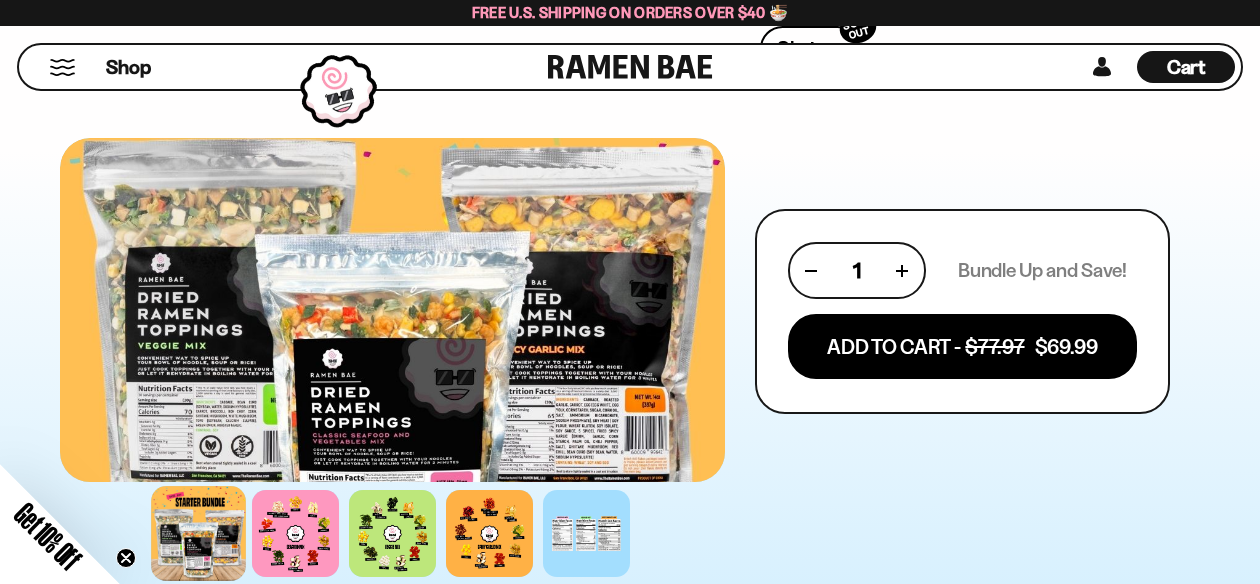 drag, startPoint x: 1264, startPoint y: 46, endPoint x: 1276, endPoint y: 97, distance: 52.392746 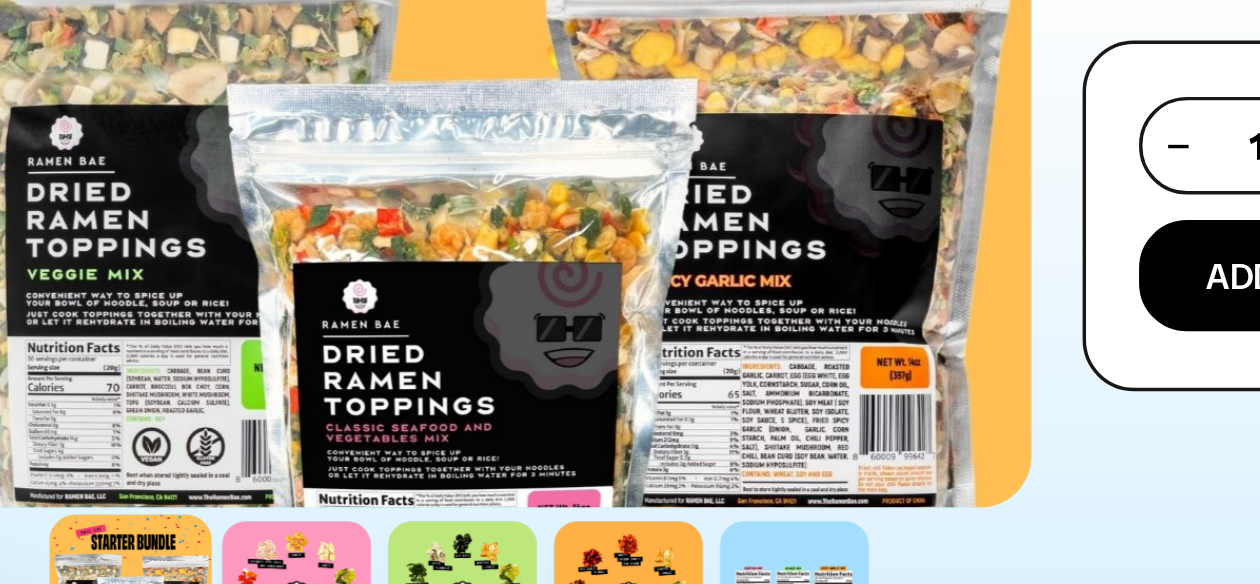 scroll, scrollTop: 861, scrollLeft: 0, axis: vertical 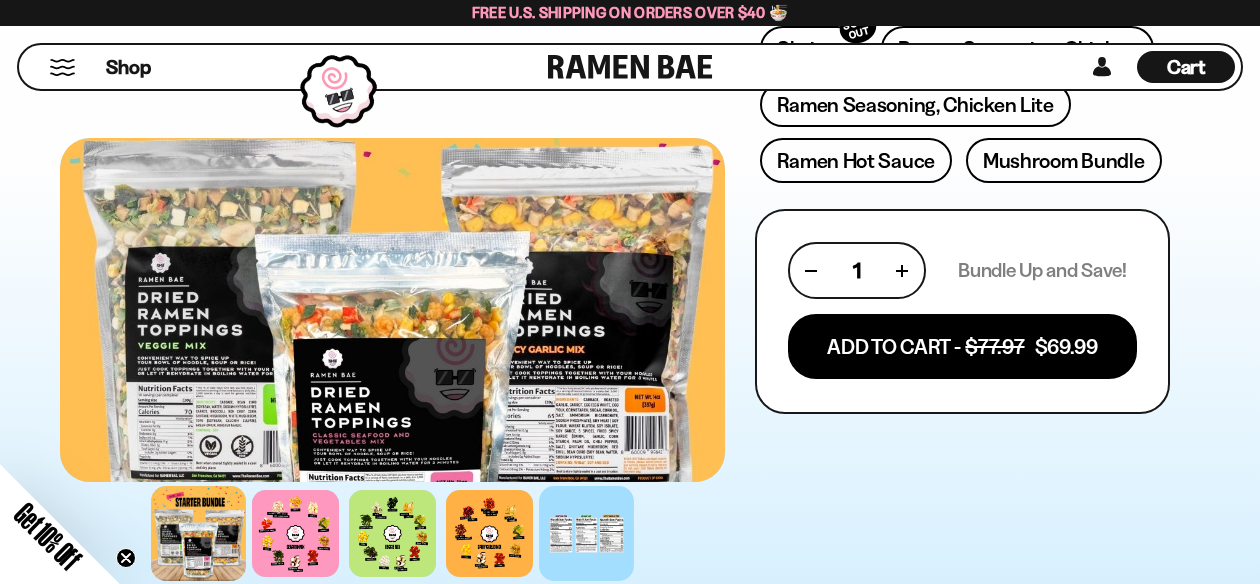 click at bounding box center [586, 533] 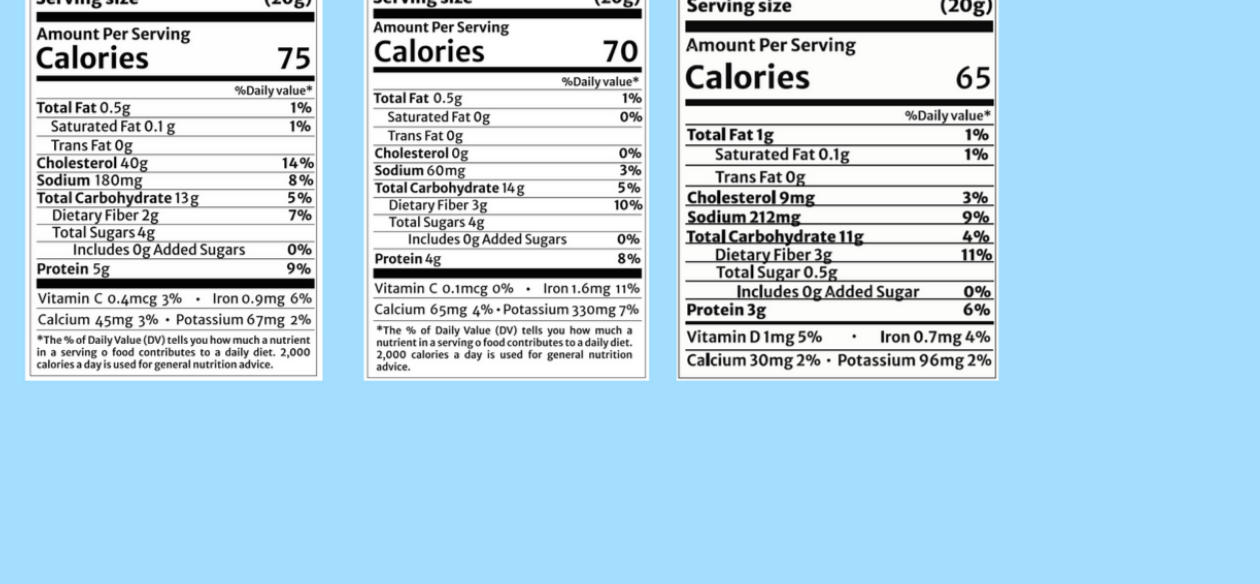 scroll, scrollTop: 861, scrollLeft: 0, axis: vertical 